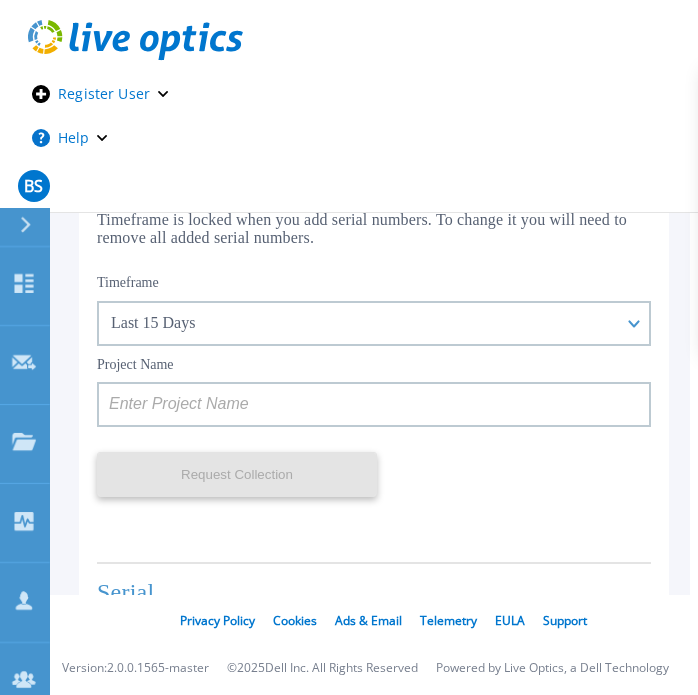 scroll, scrollTop: 0, scrollLeft: 0, axis: both 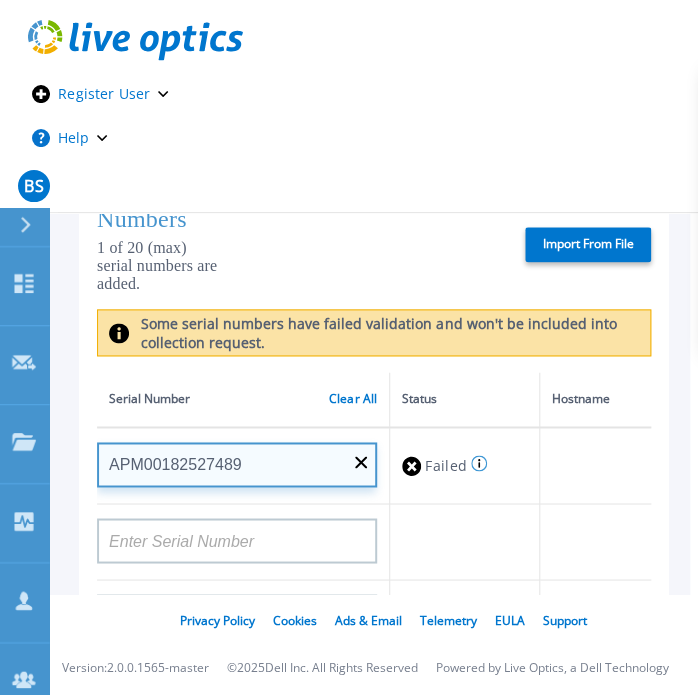 click on "APM00182527489" at bounding box center [237, 464] 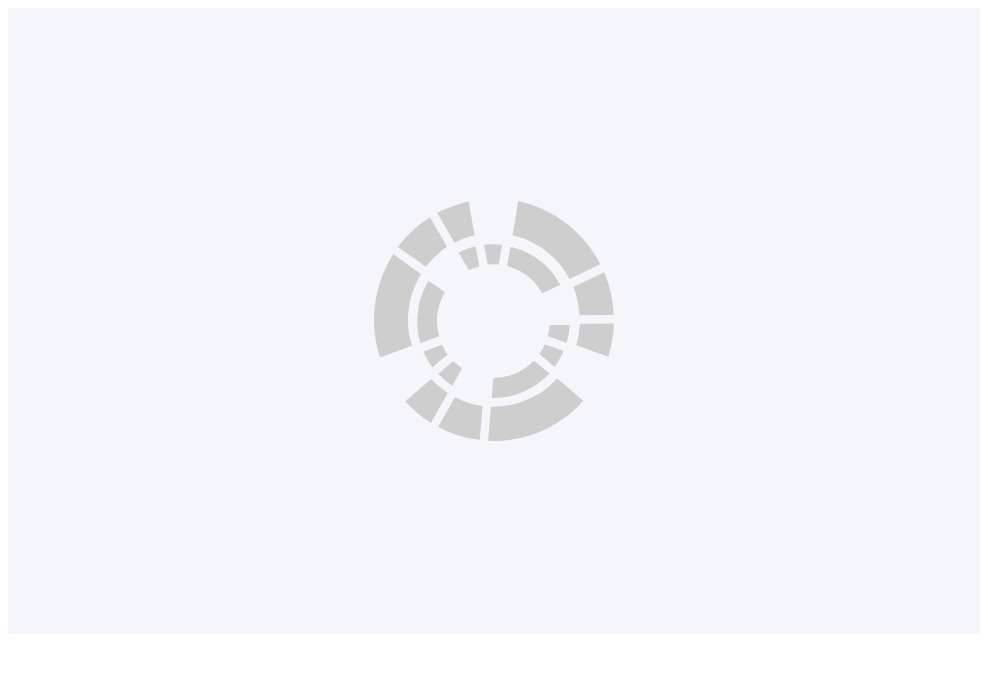 scroll, scrollTop: 0, scrollLeft: 0, axis: both 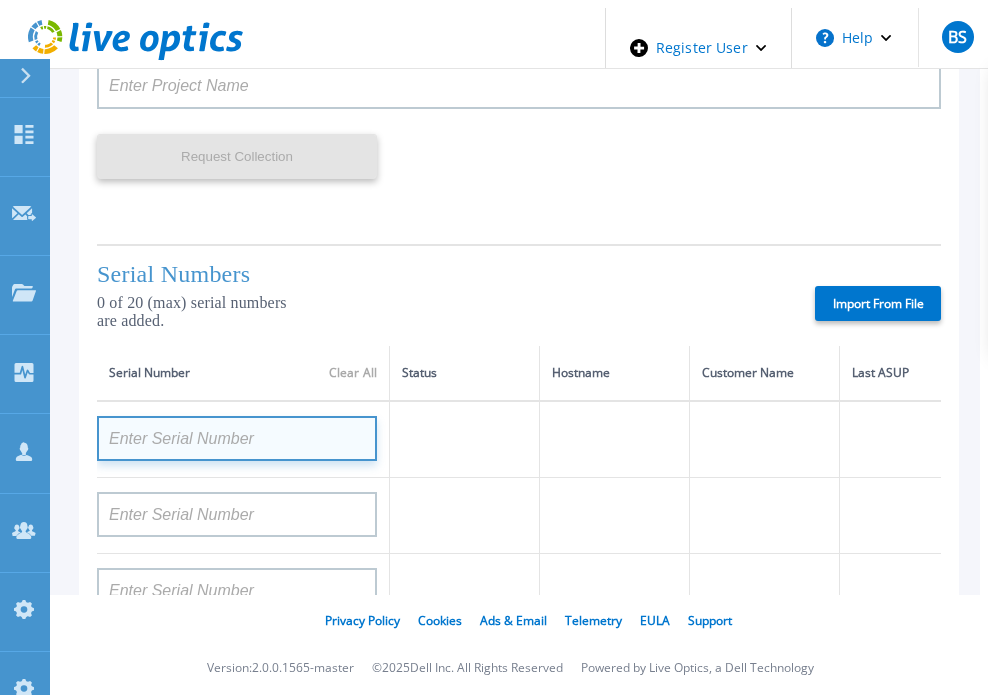click at bounding box center [237, 438] 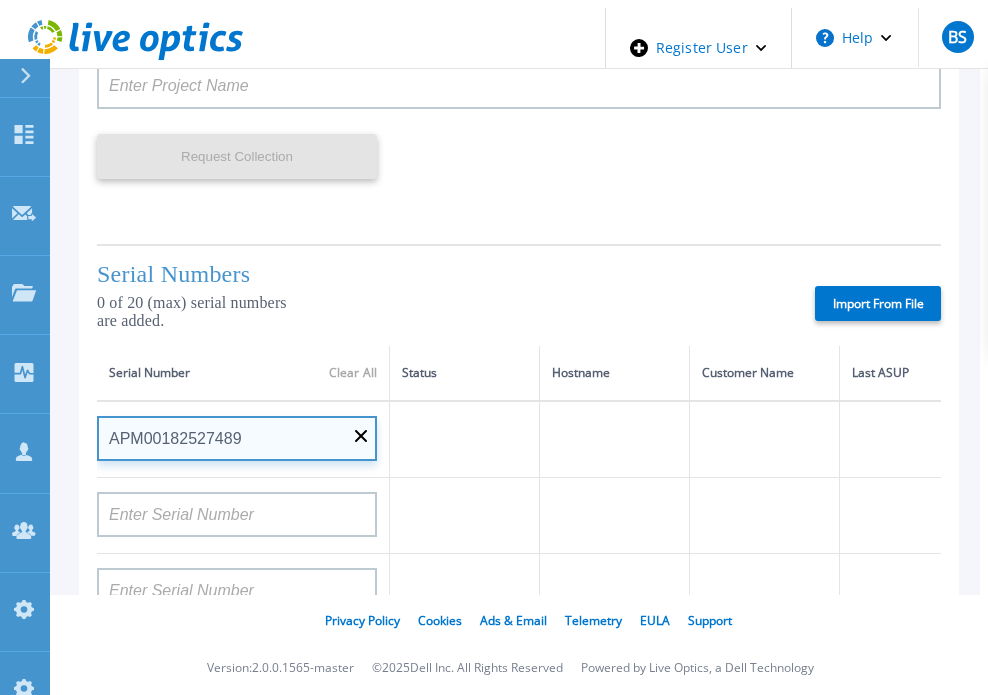 type on "APM00182527489" 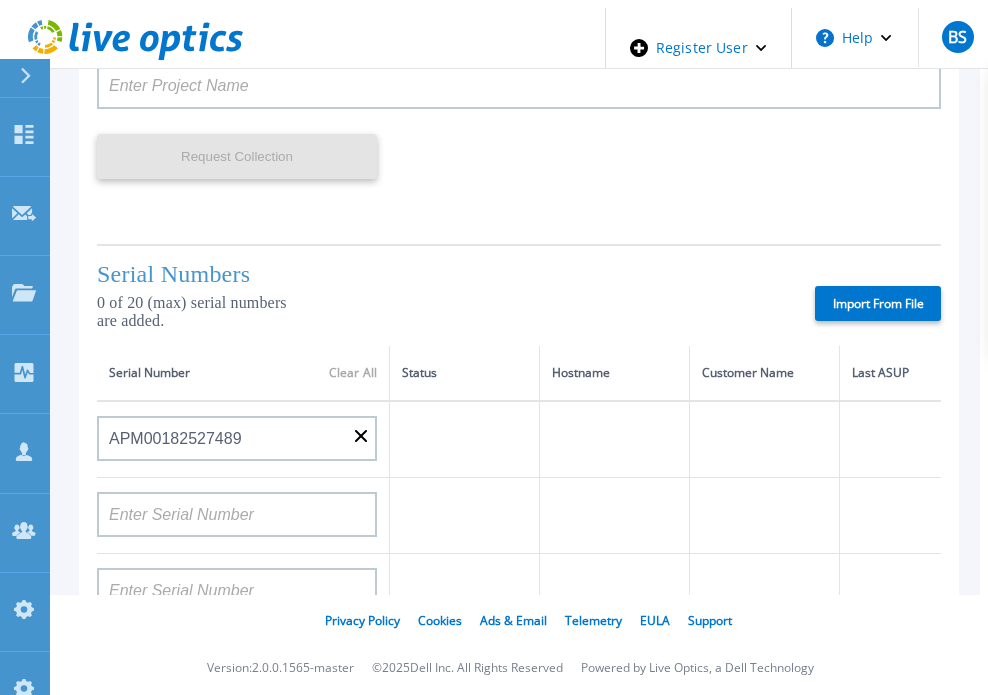 click at bounding box center [465, 439] 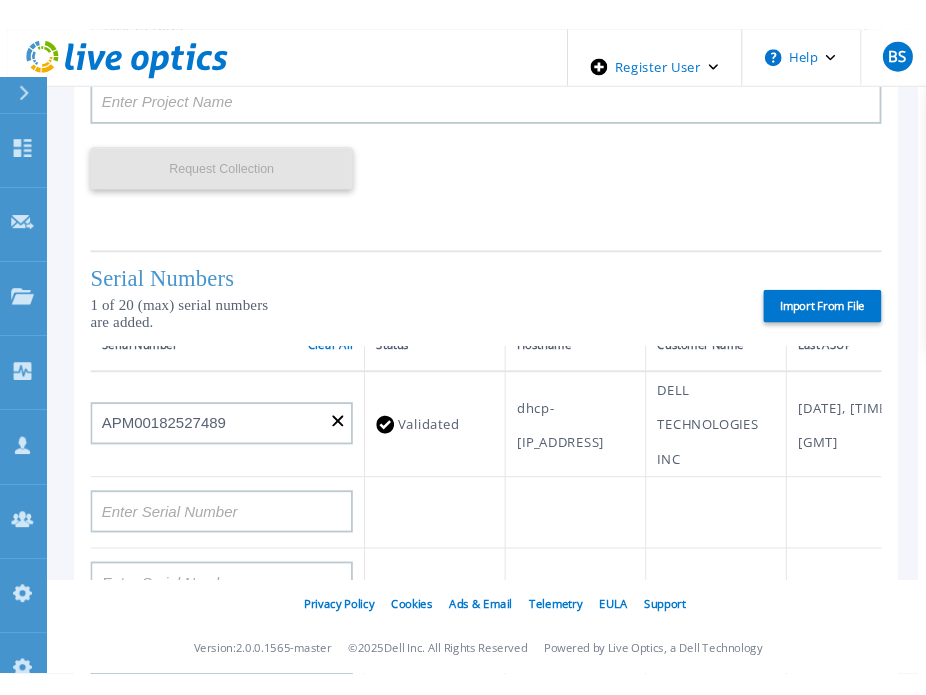 scroll, scrollTop: 0, scrollLeft: 0, axis: both 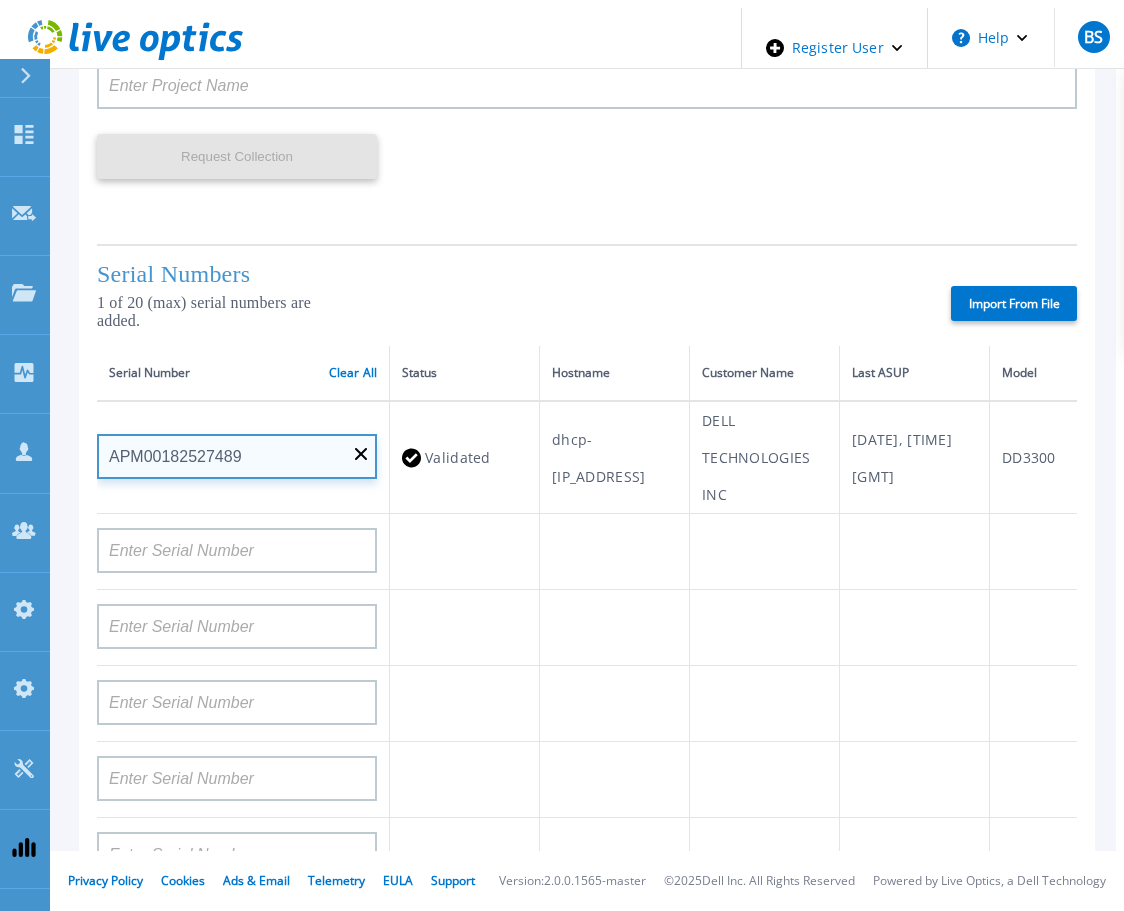 click on "APM00182527489" at bounding box center (237, 456) 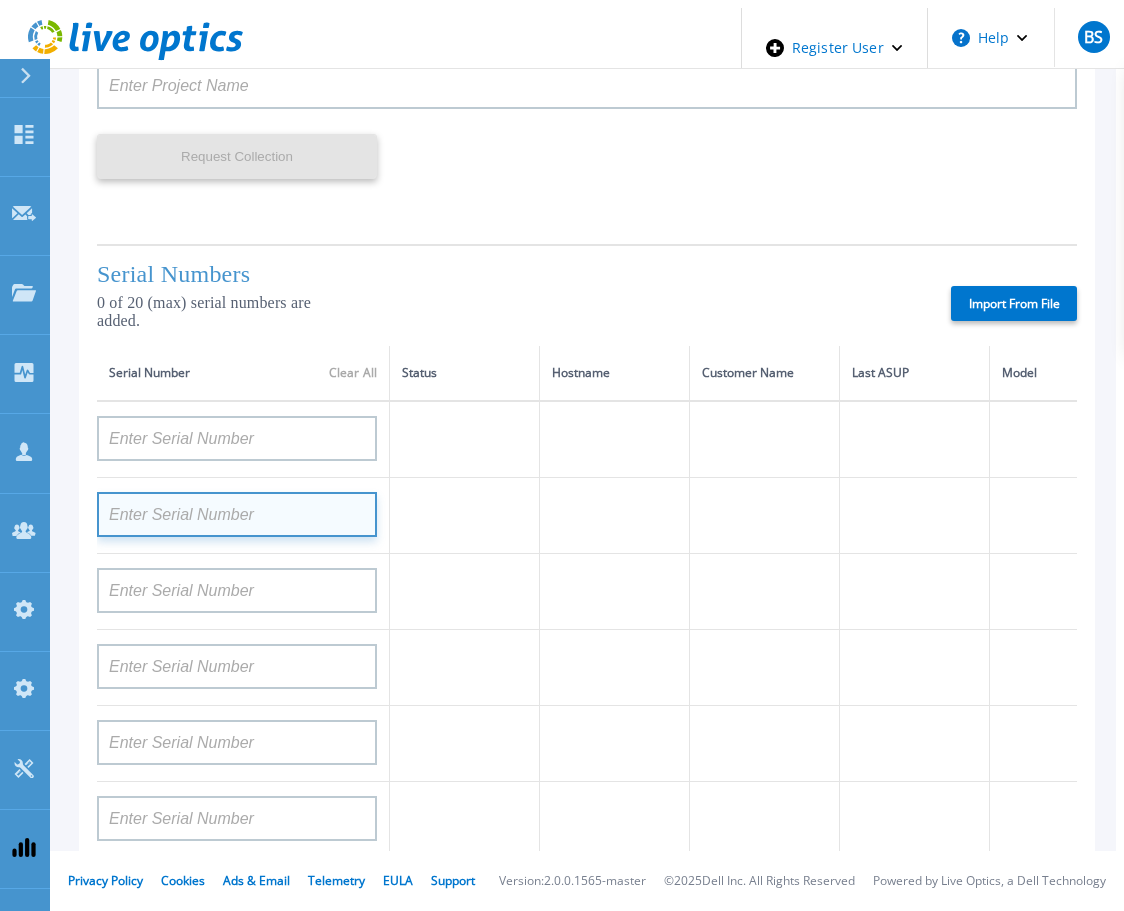 click at bounding box center [237, 514] 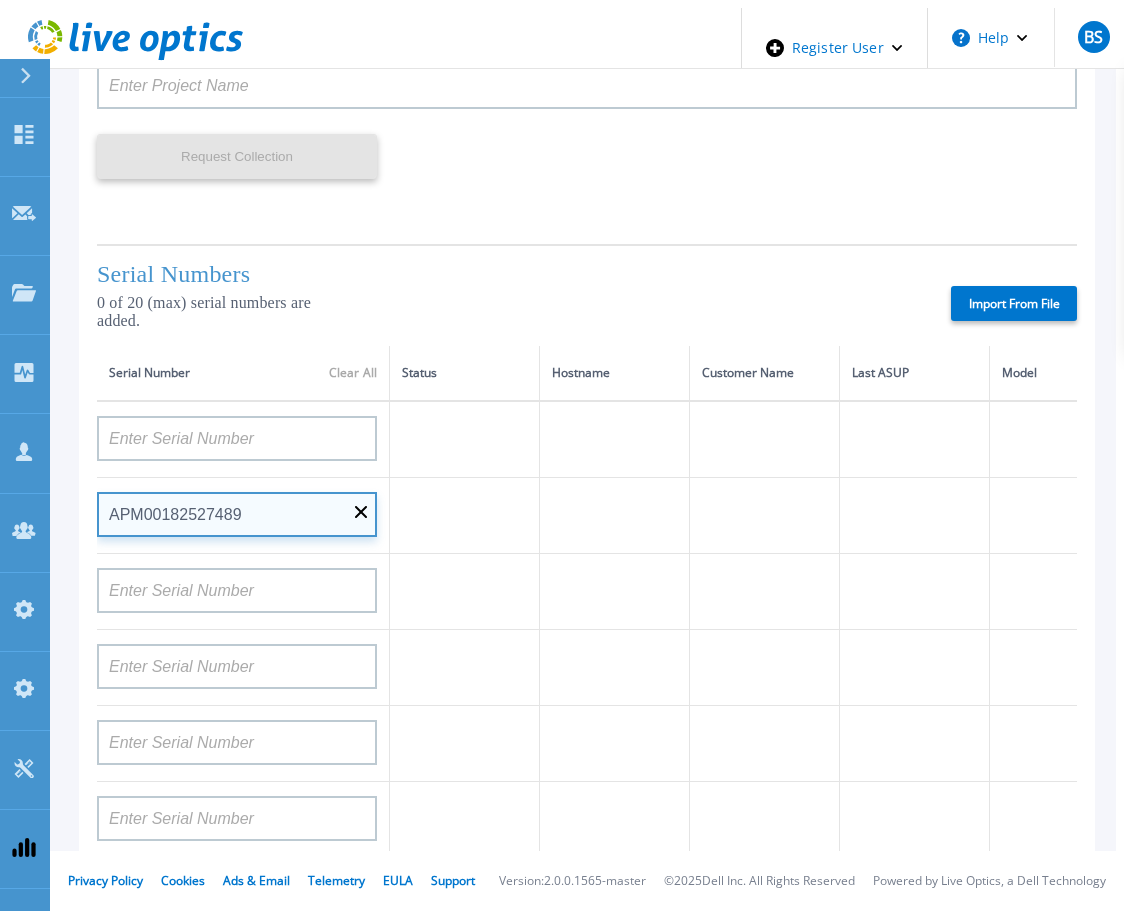 type on "APM00182527489" 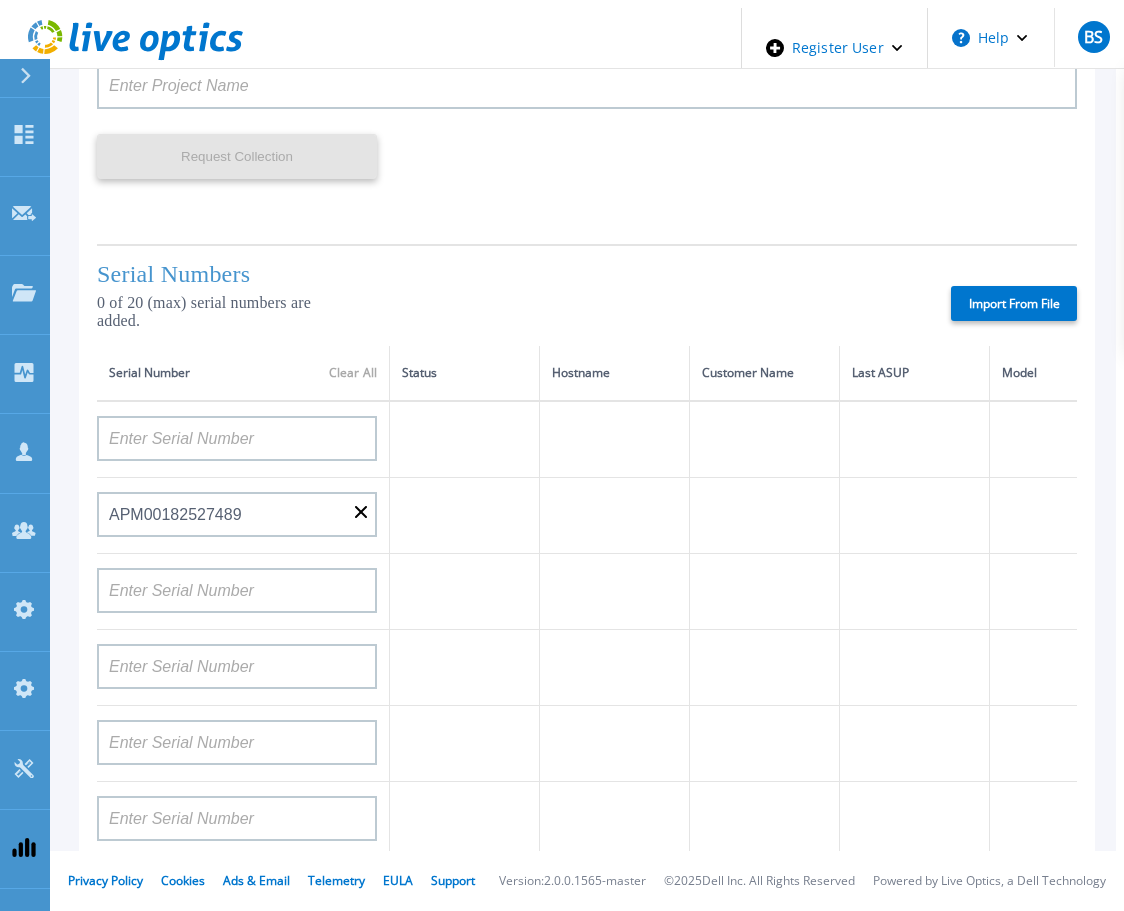 click at bounding box center (615, 592) 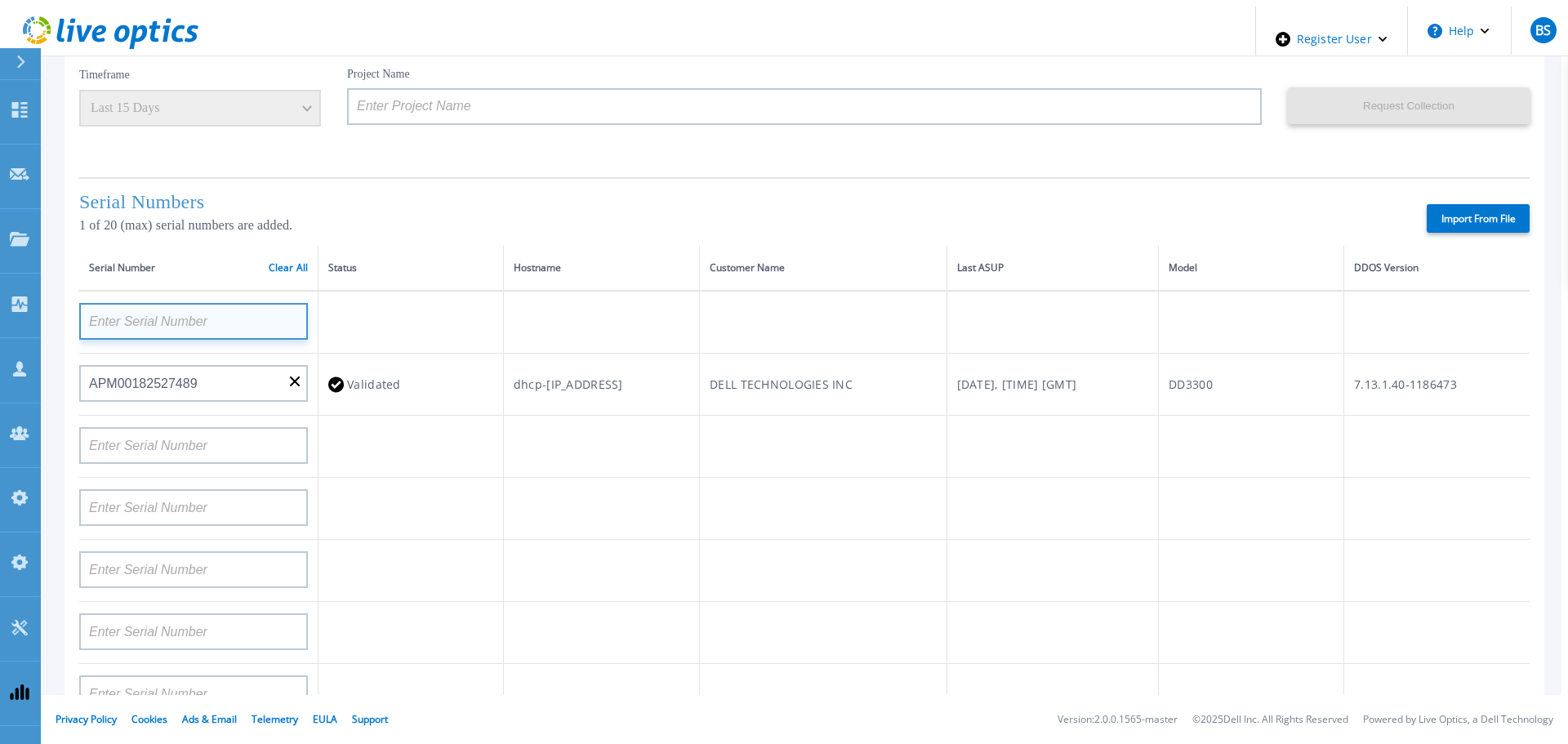 click at bounding box center (194, 321) 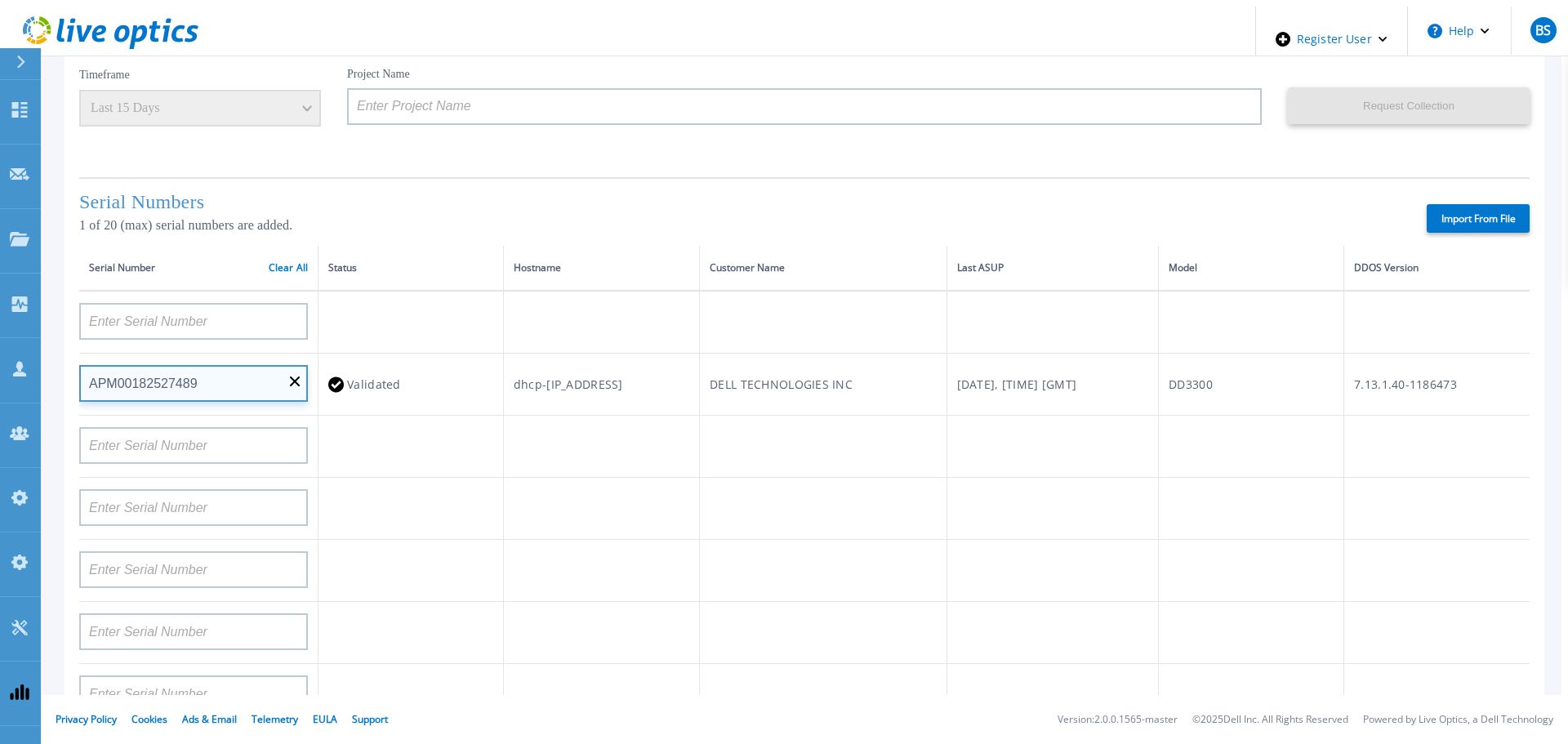 click on "APM00182527489" at bounding box center [194, 383] 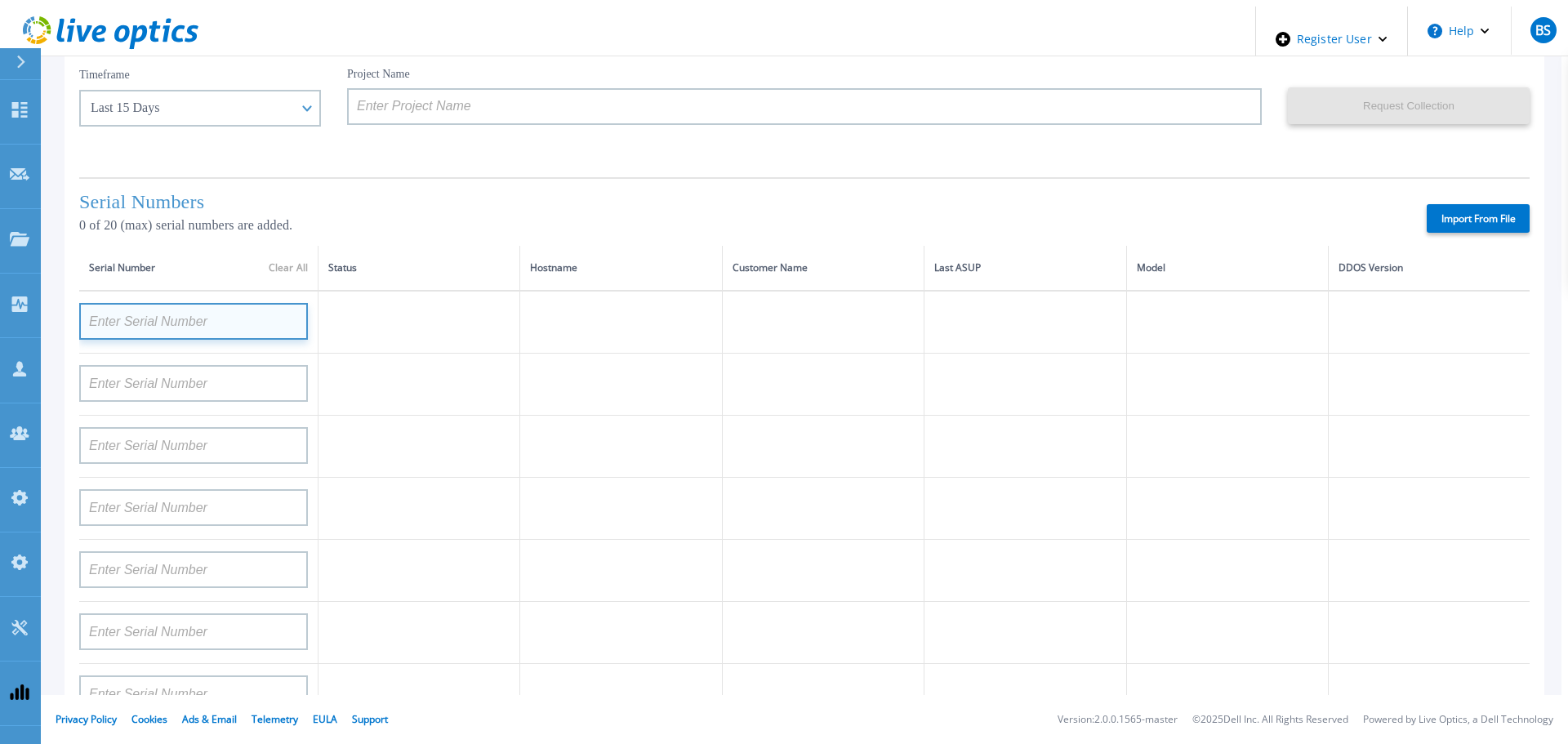 click at bounding box center (194, 321) 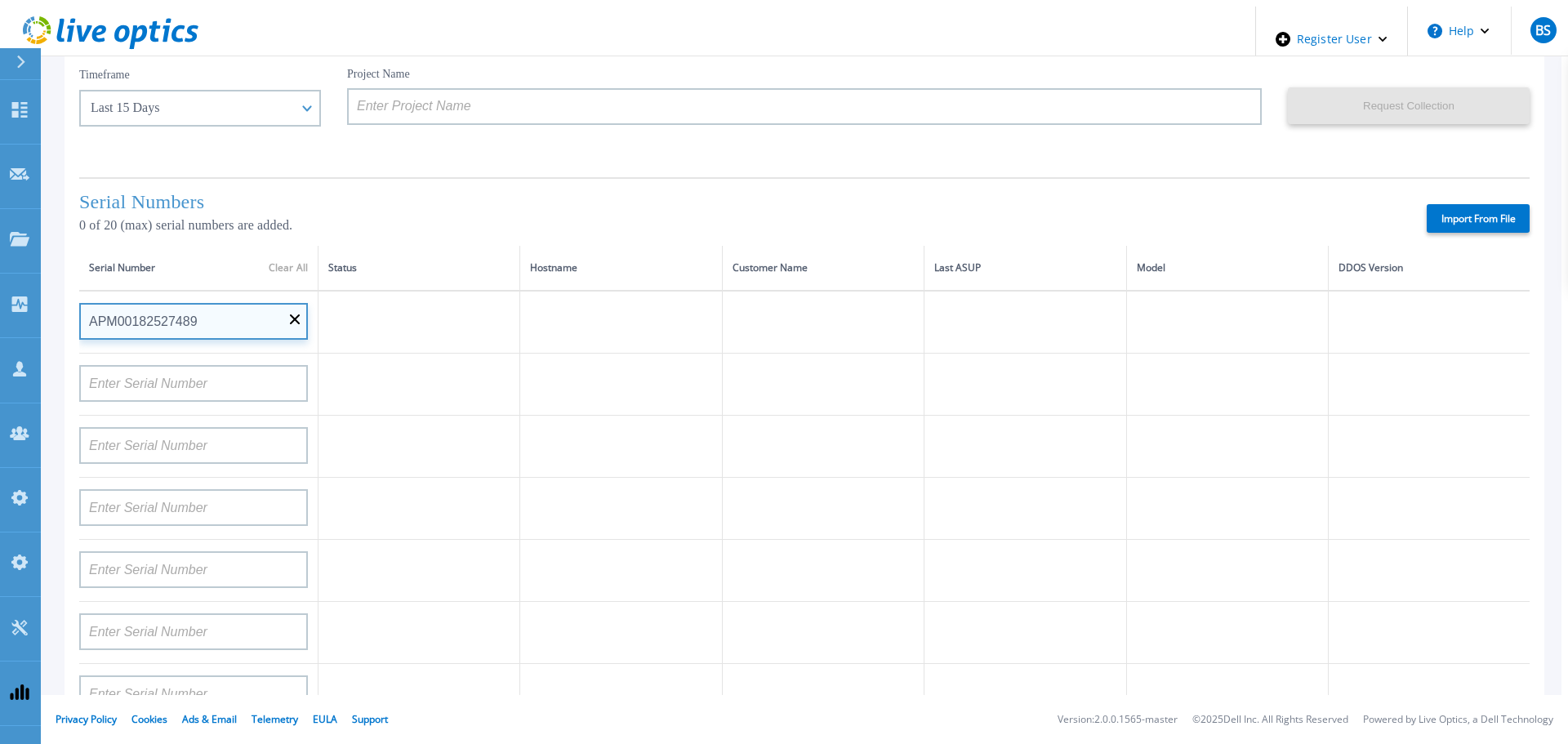 type on "APM00182527489" 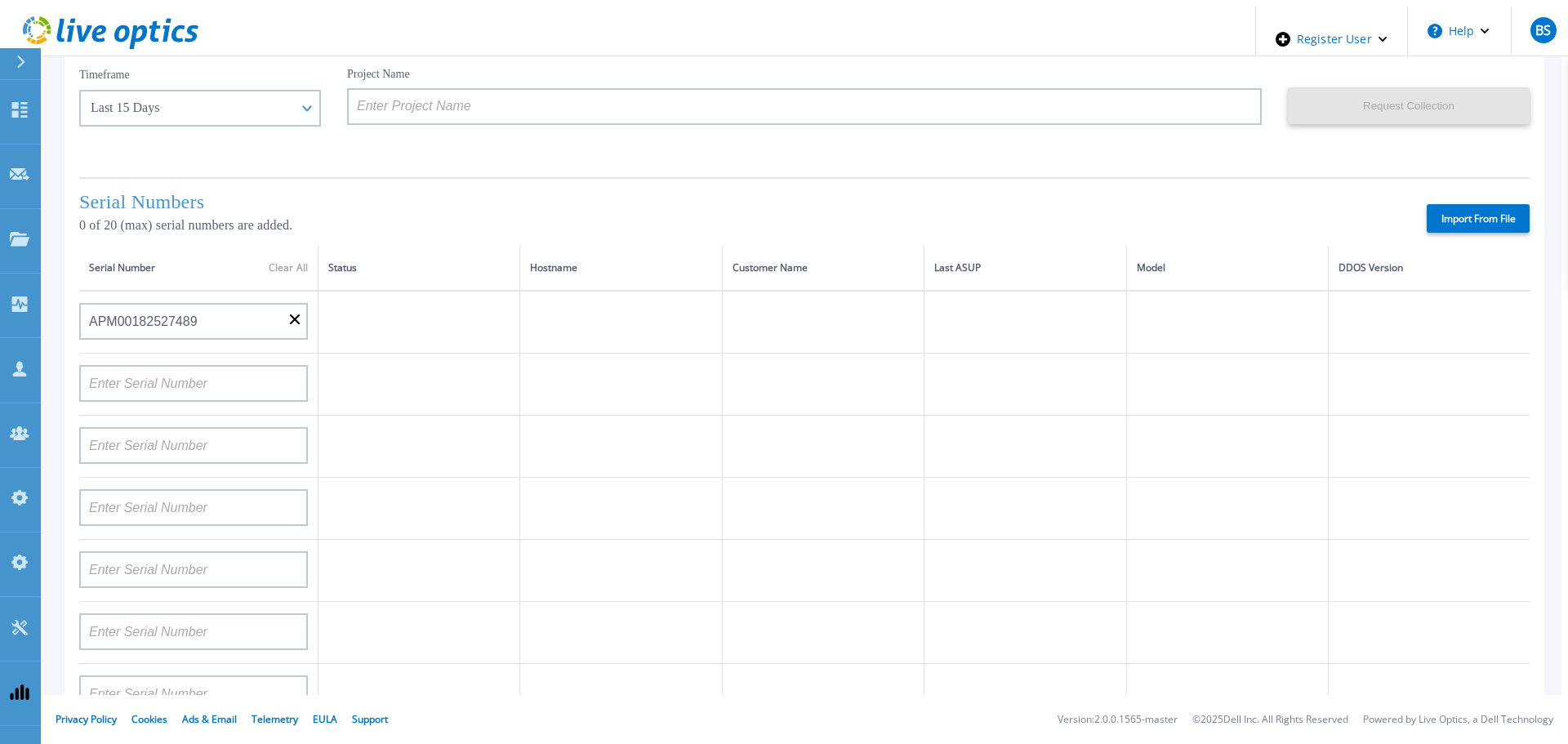 click at bounding box center (419, 385) 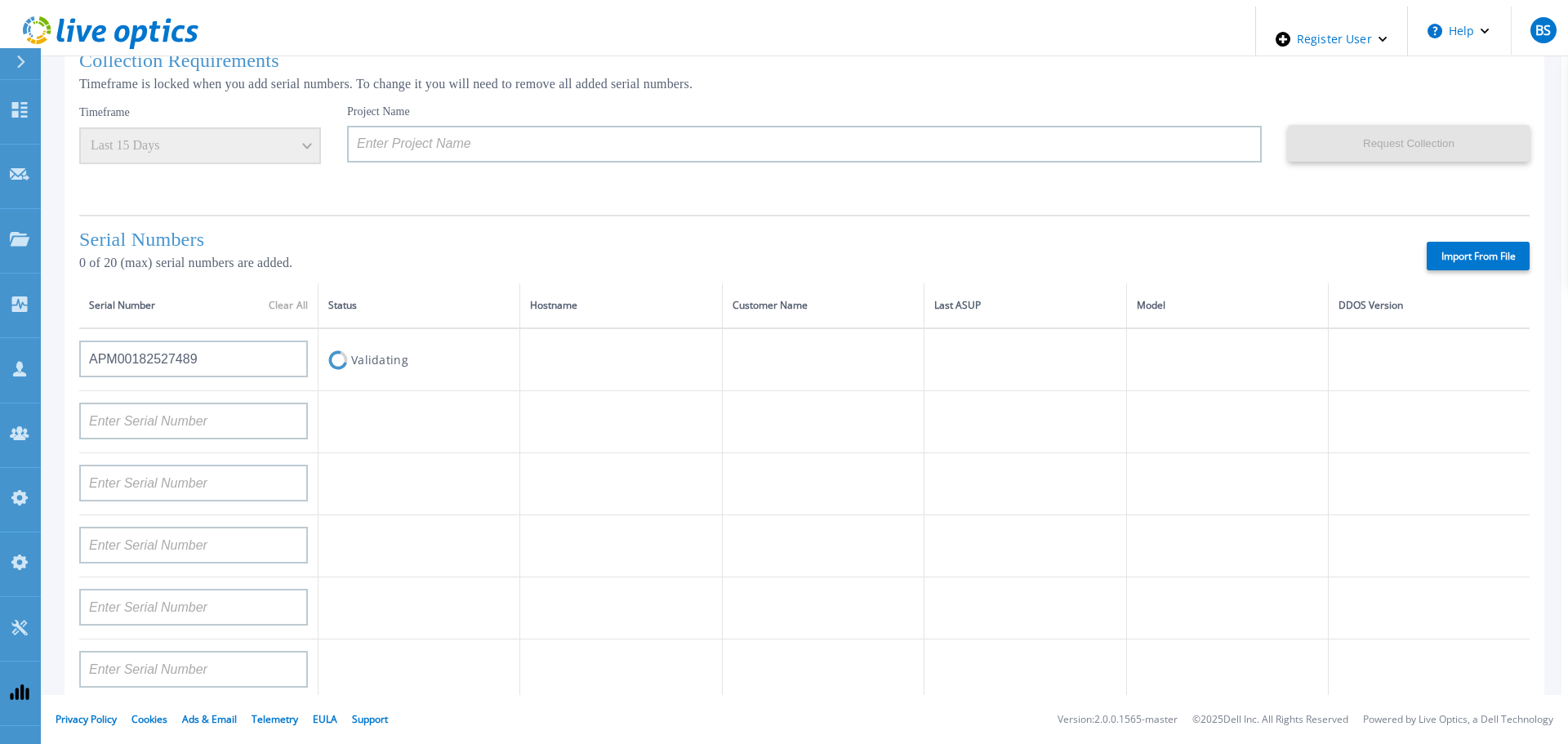 scroll, scrollTop: 82, scrollLeft: 0, axis: vertical 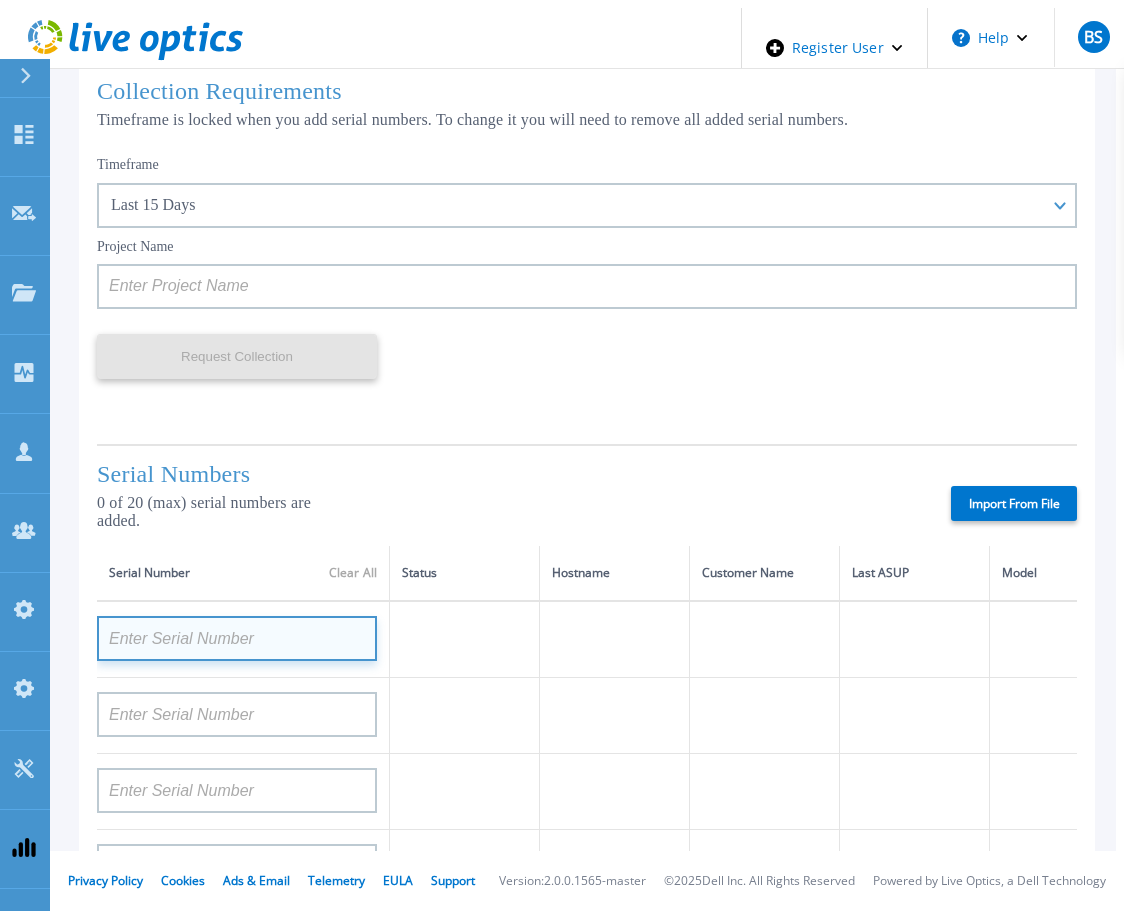 click at bounding box center [237, 638] 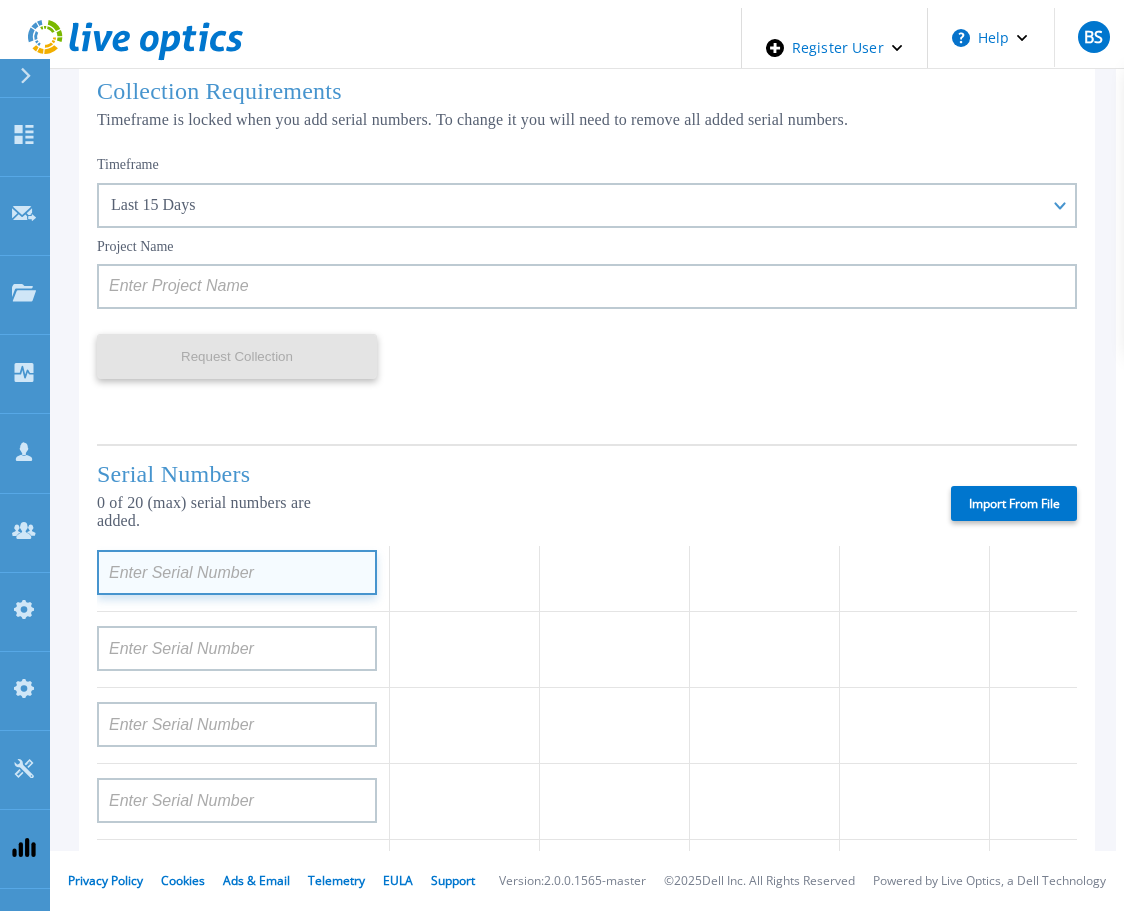 scroll, scrollTop: 100, scrollLeft: 0, axis: vertical 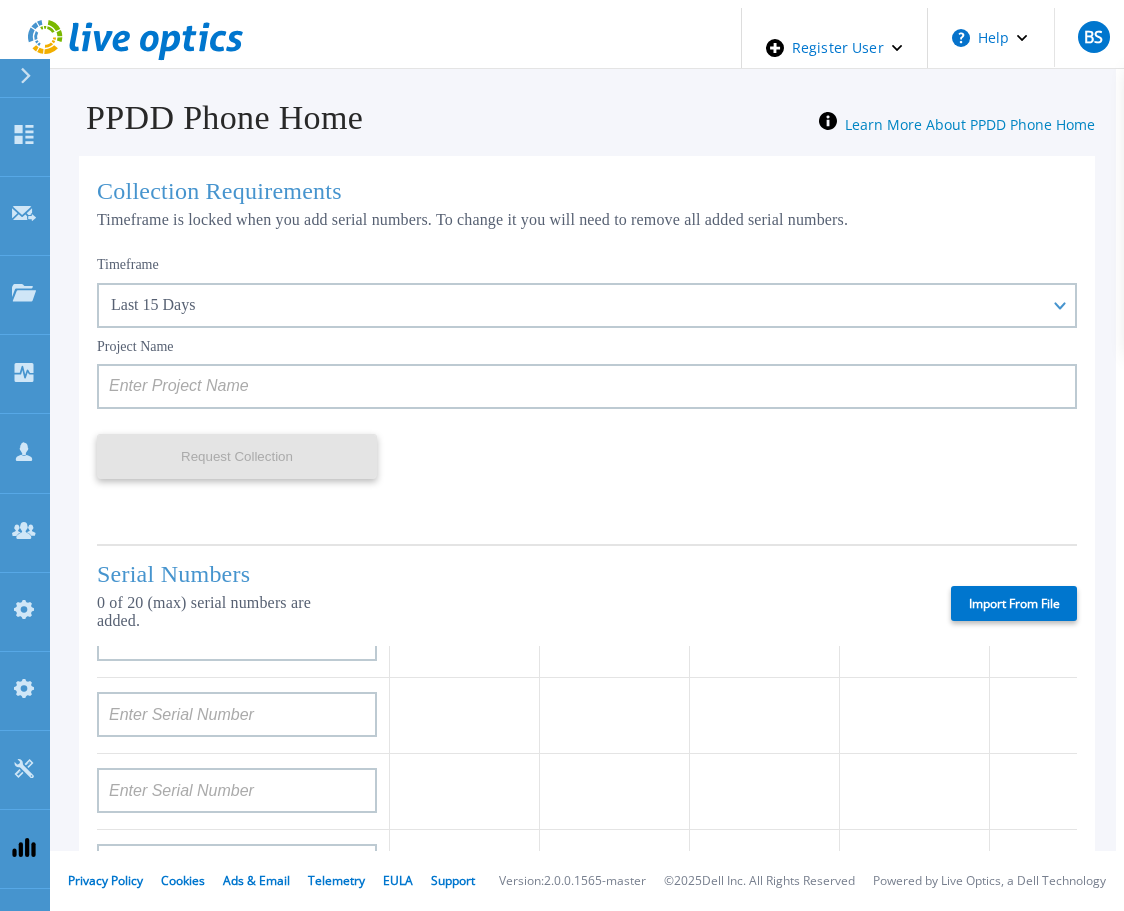 click on "Timeframe Last 15 Days Last 15 Days Last 2 Months Last 6 Months Last 1 Year Last 2 Years Project Name Request Collection This might take a few minutes please wait..." at bounding box center [587, 387] 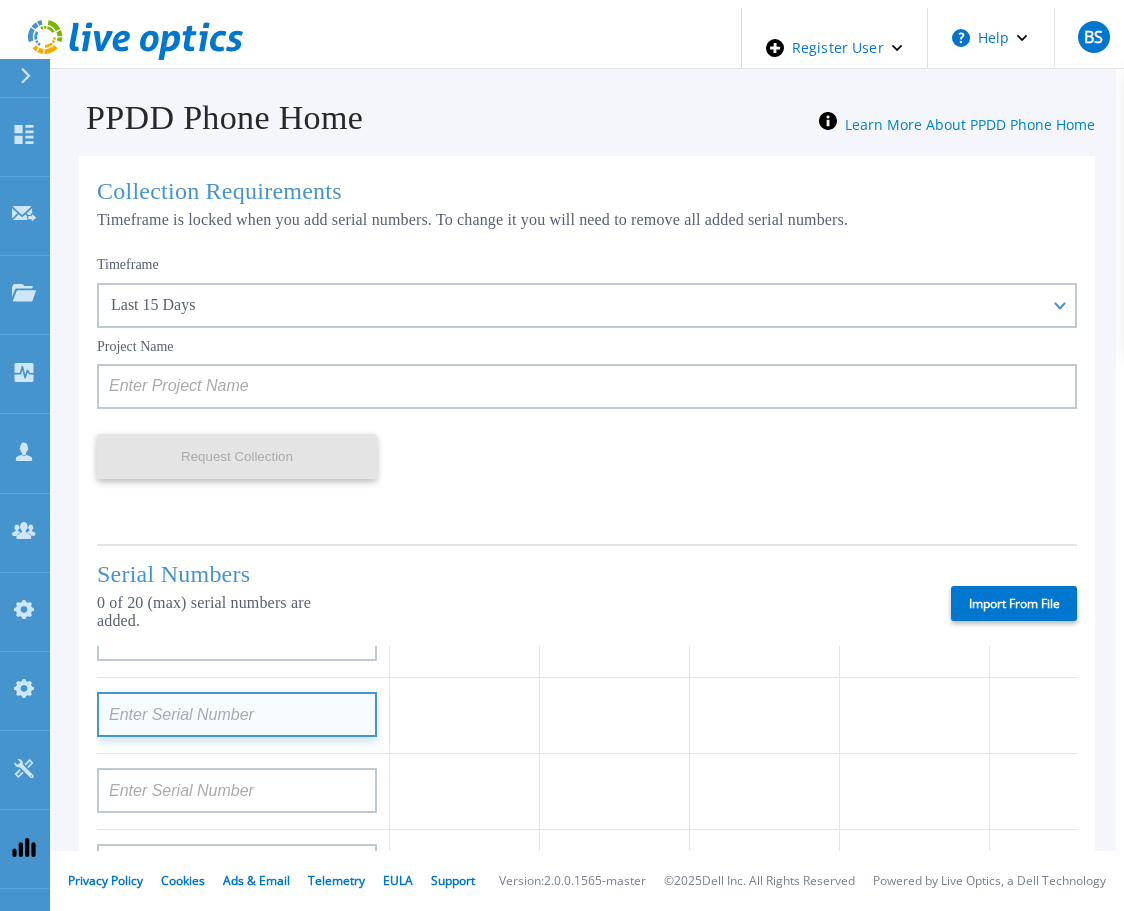 click at bounding box center [237, 714] 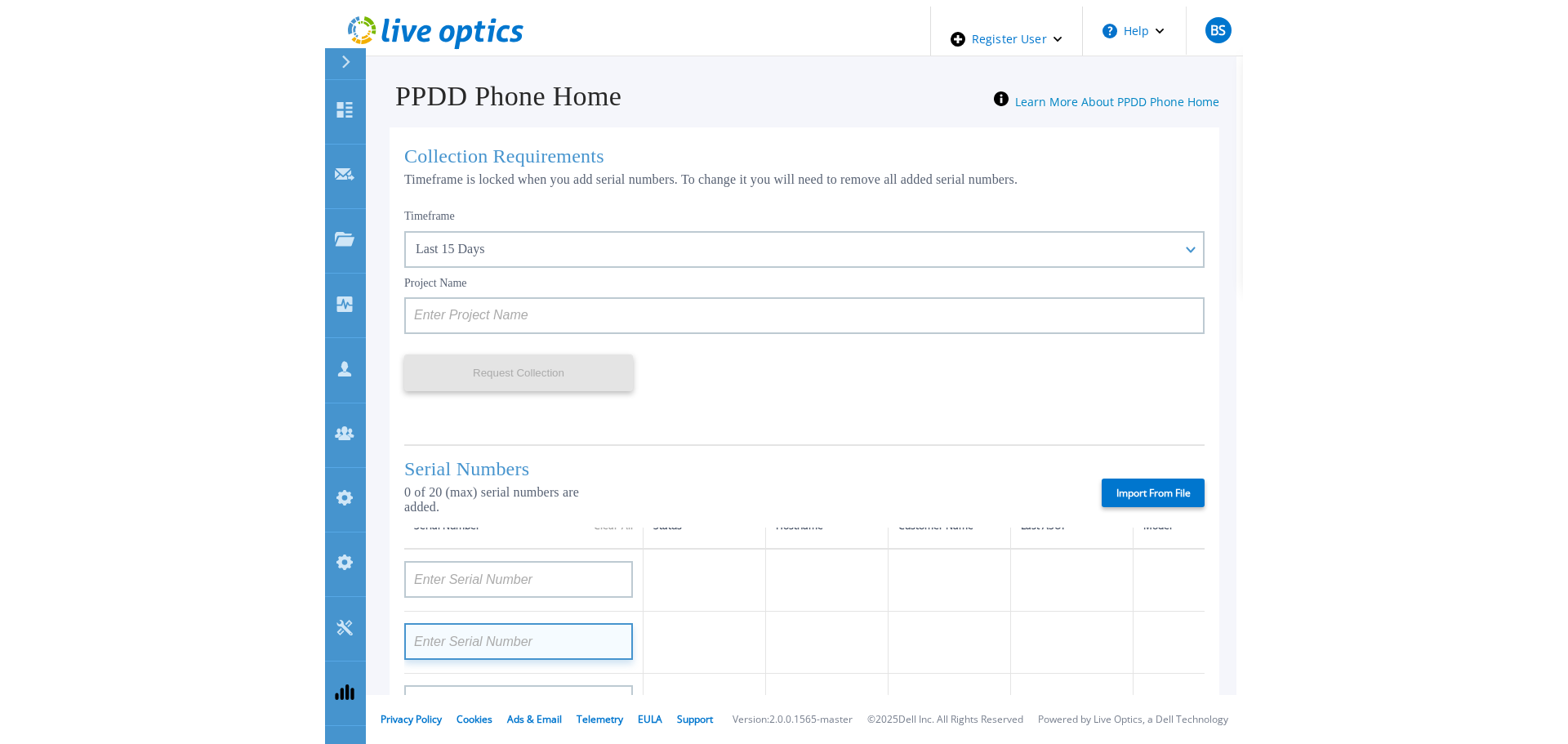 scroll, scrollTop: 0, scrollLeft: 0, axis: both 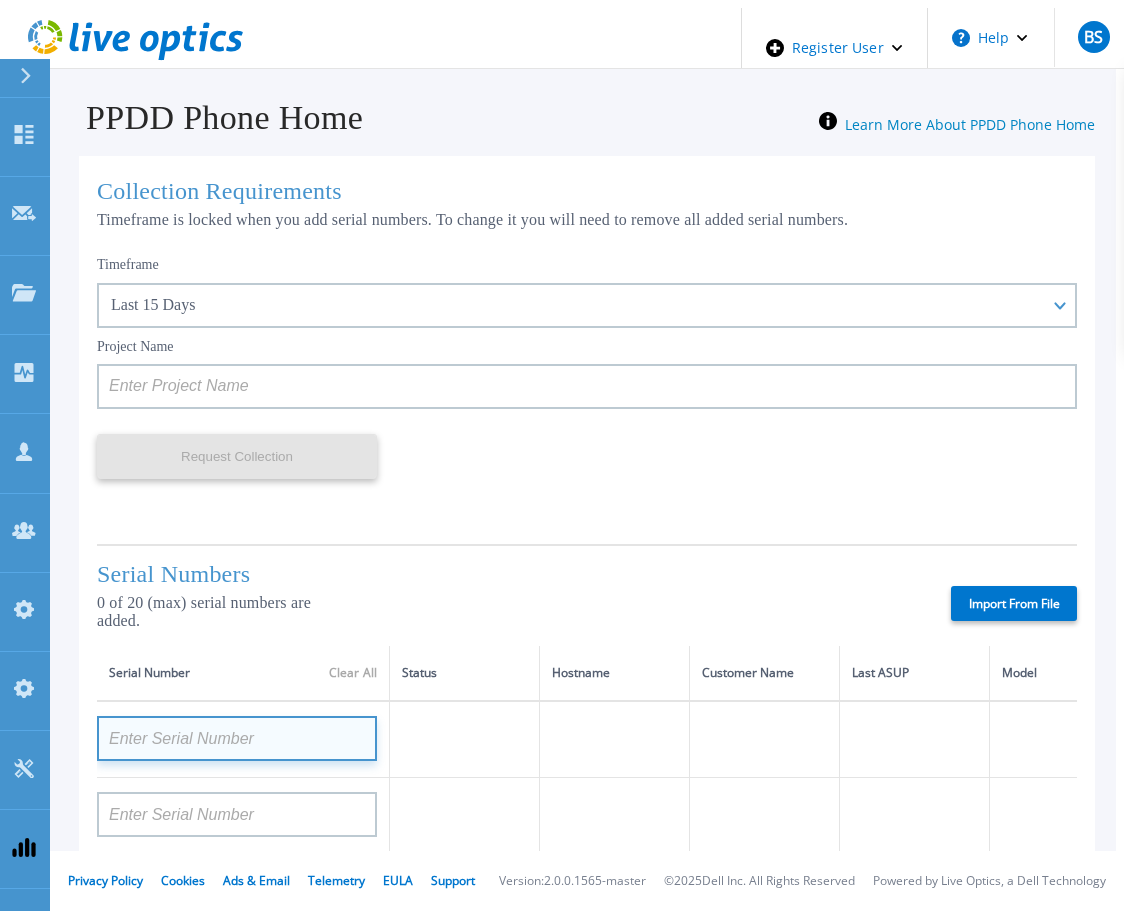 click at bounding box center [237, 738] 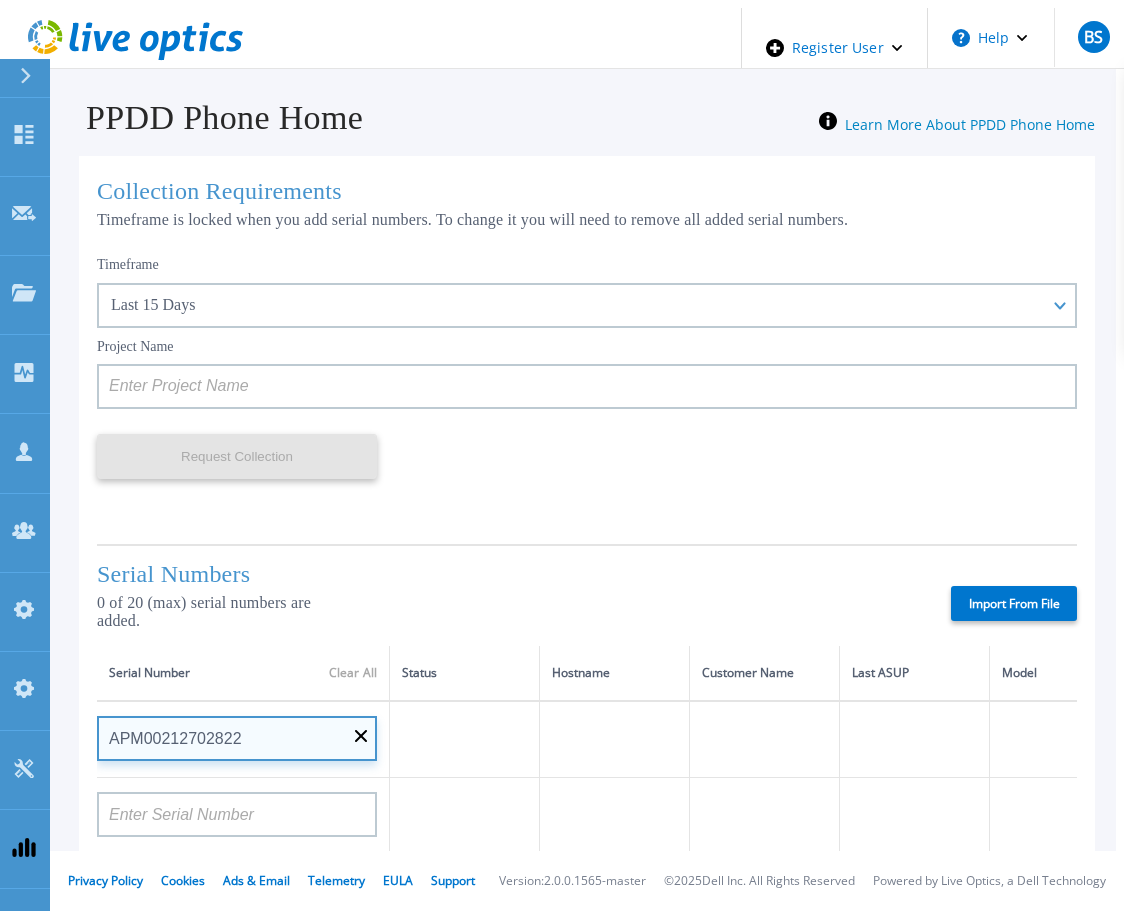 type on "APM00212702822" 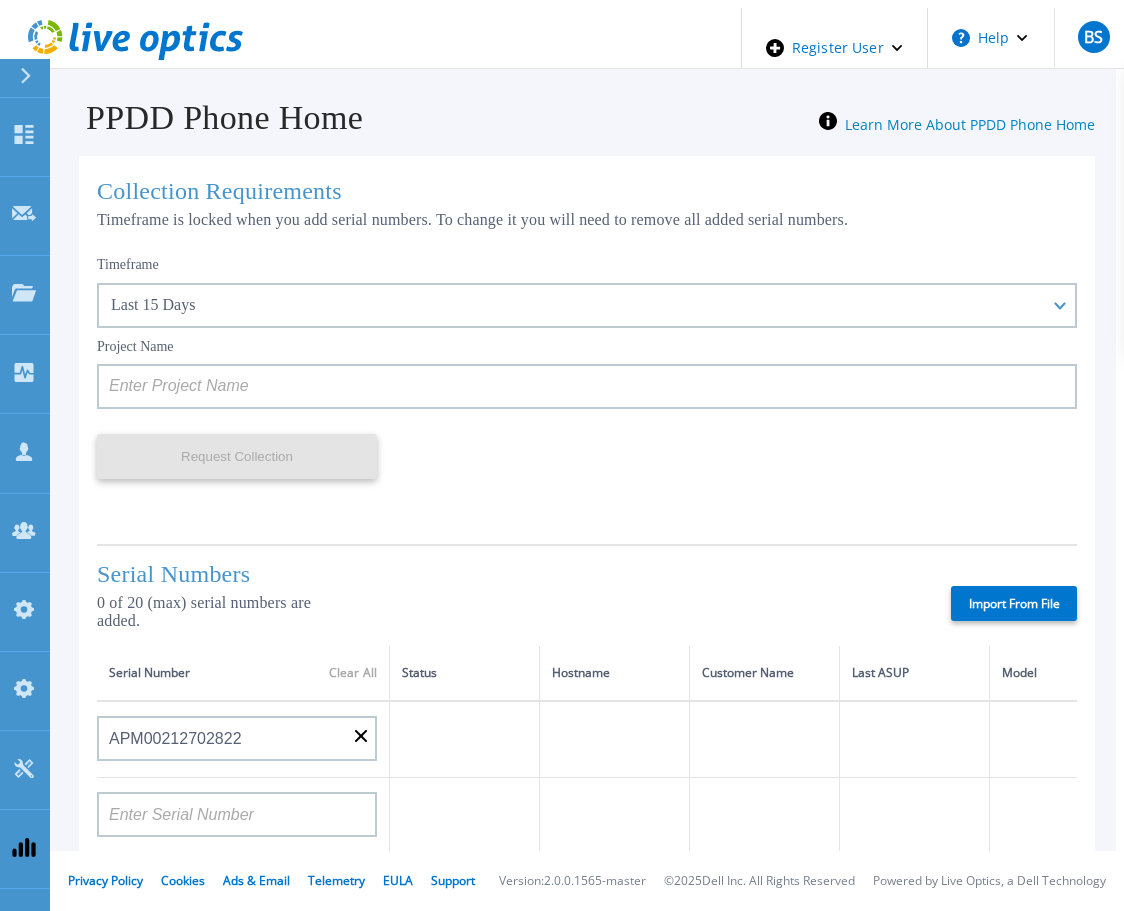 click at bounding box center (465, 739) 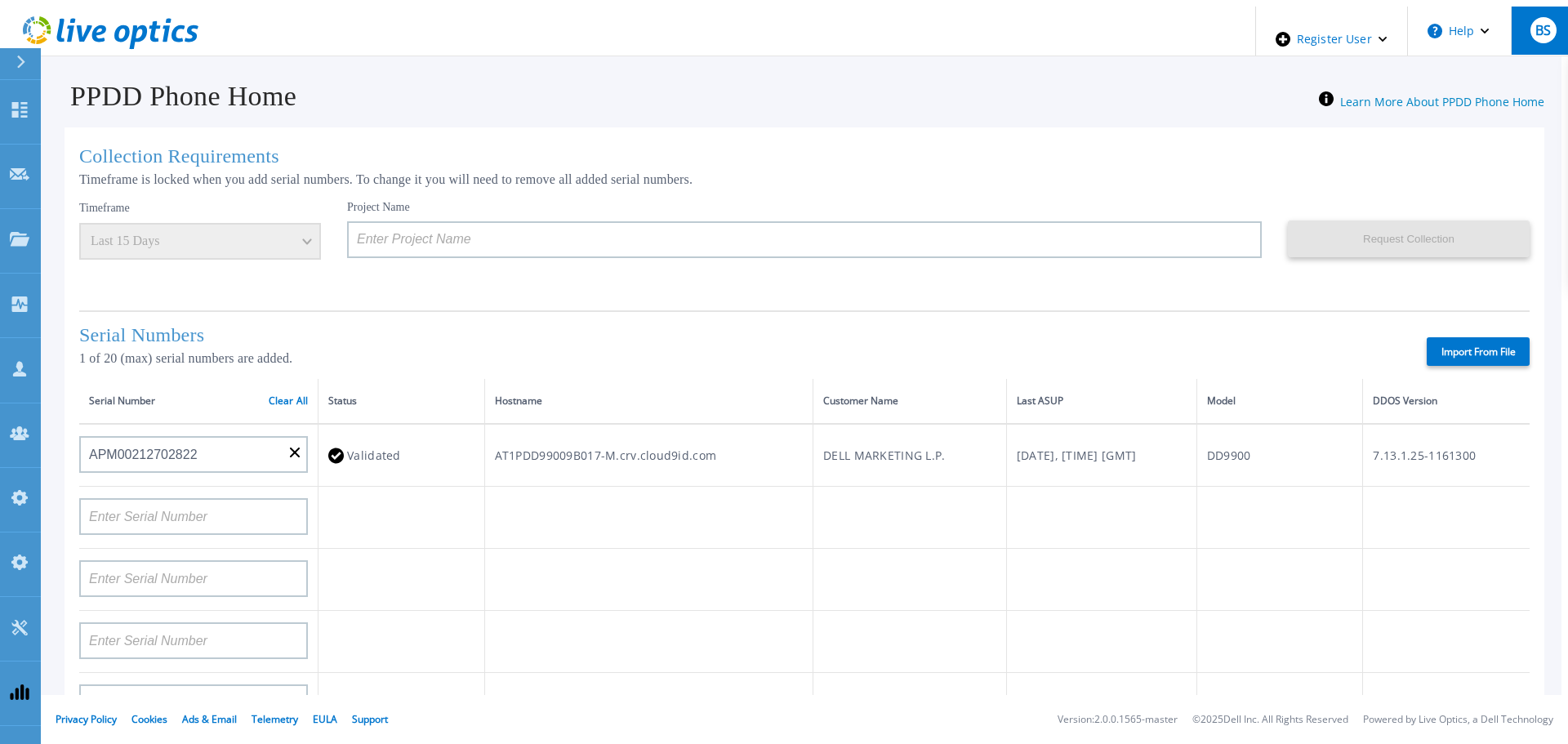 click on "BS" at bounding box center (1543, 30) 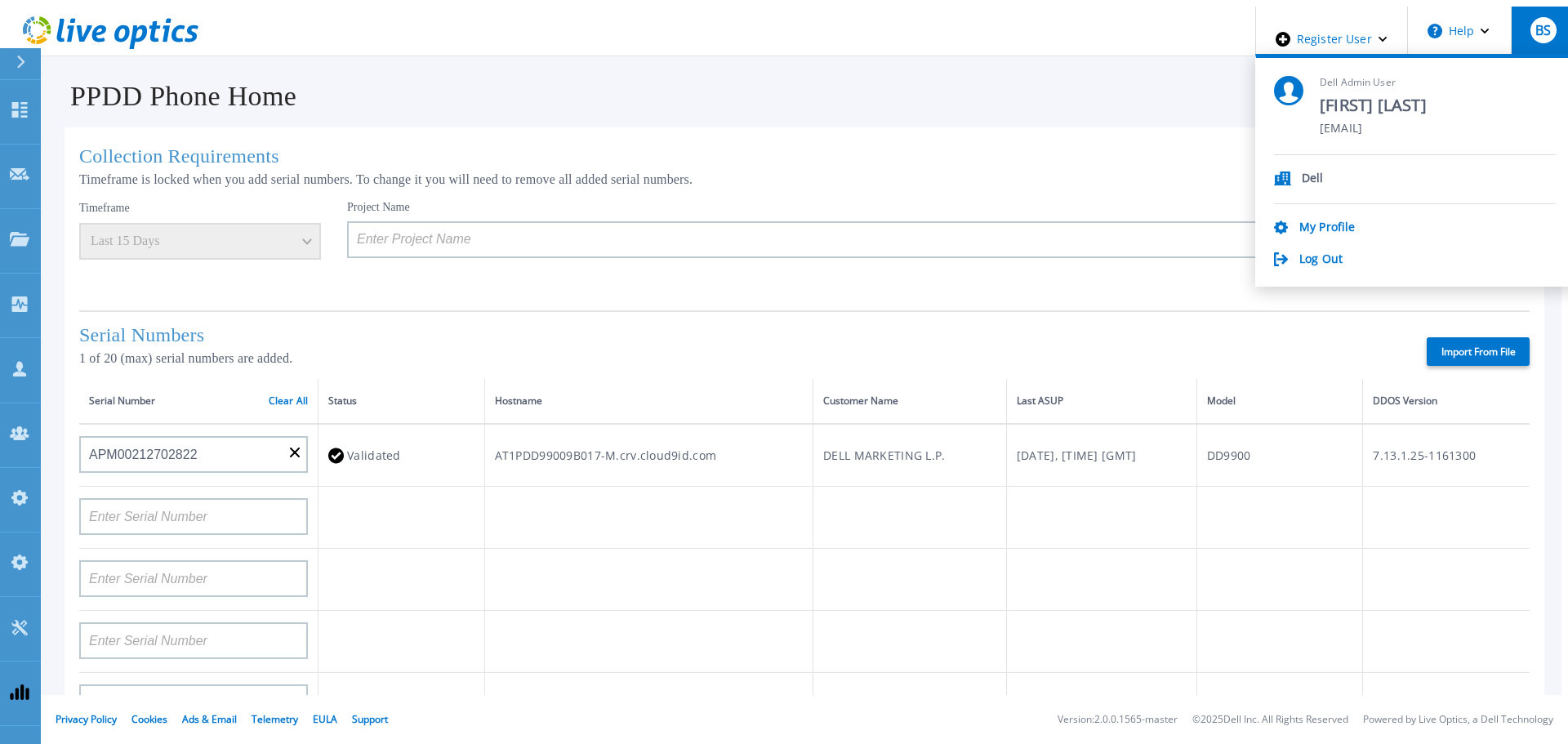 click on "Collection Requirements" at bounding box center [804, 156] 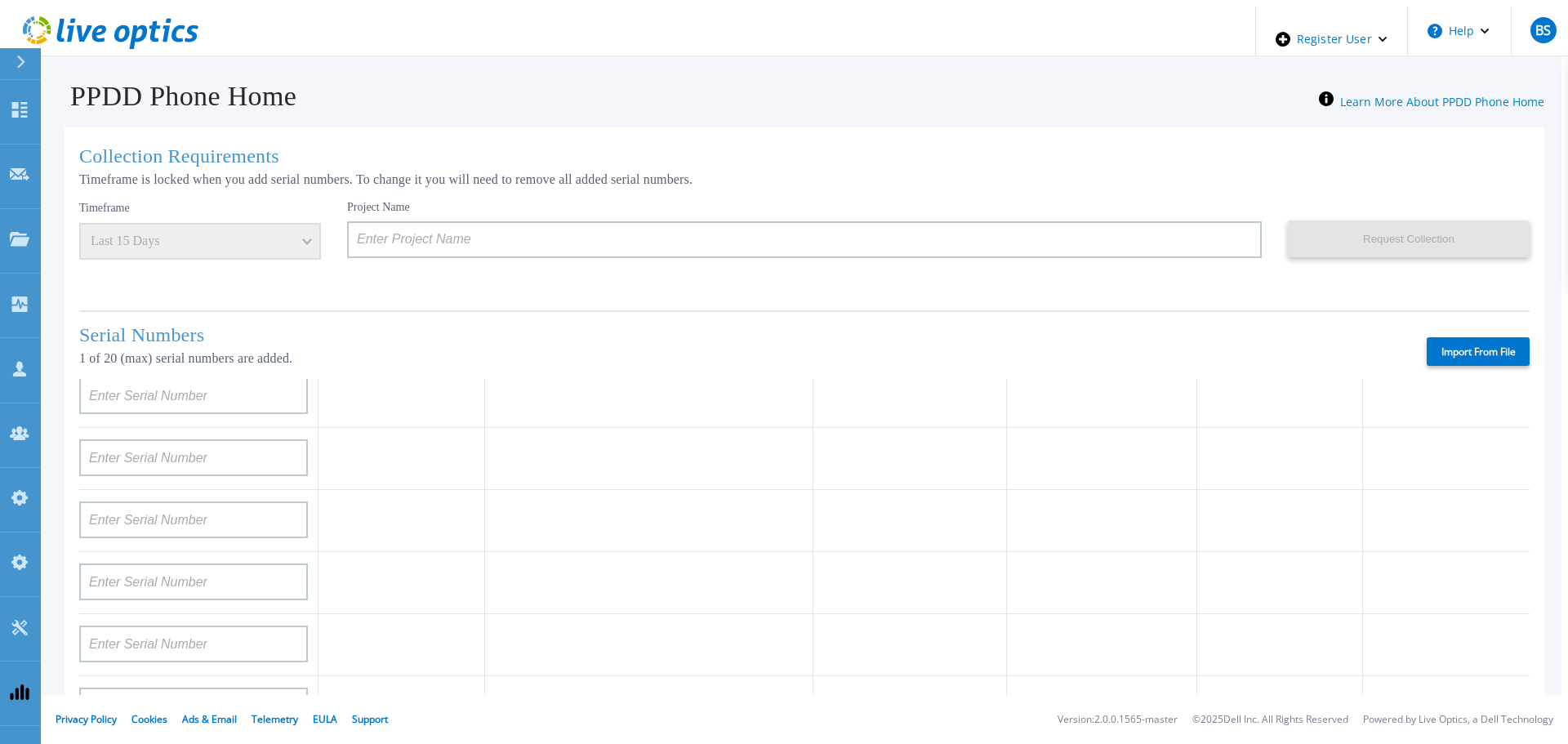 scroll, scrollTop: 0, scrollLeft: 0, axis: both 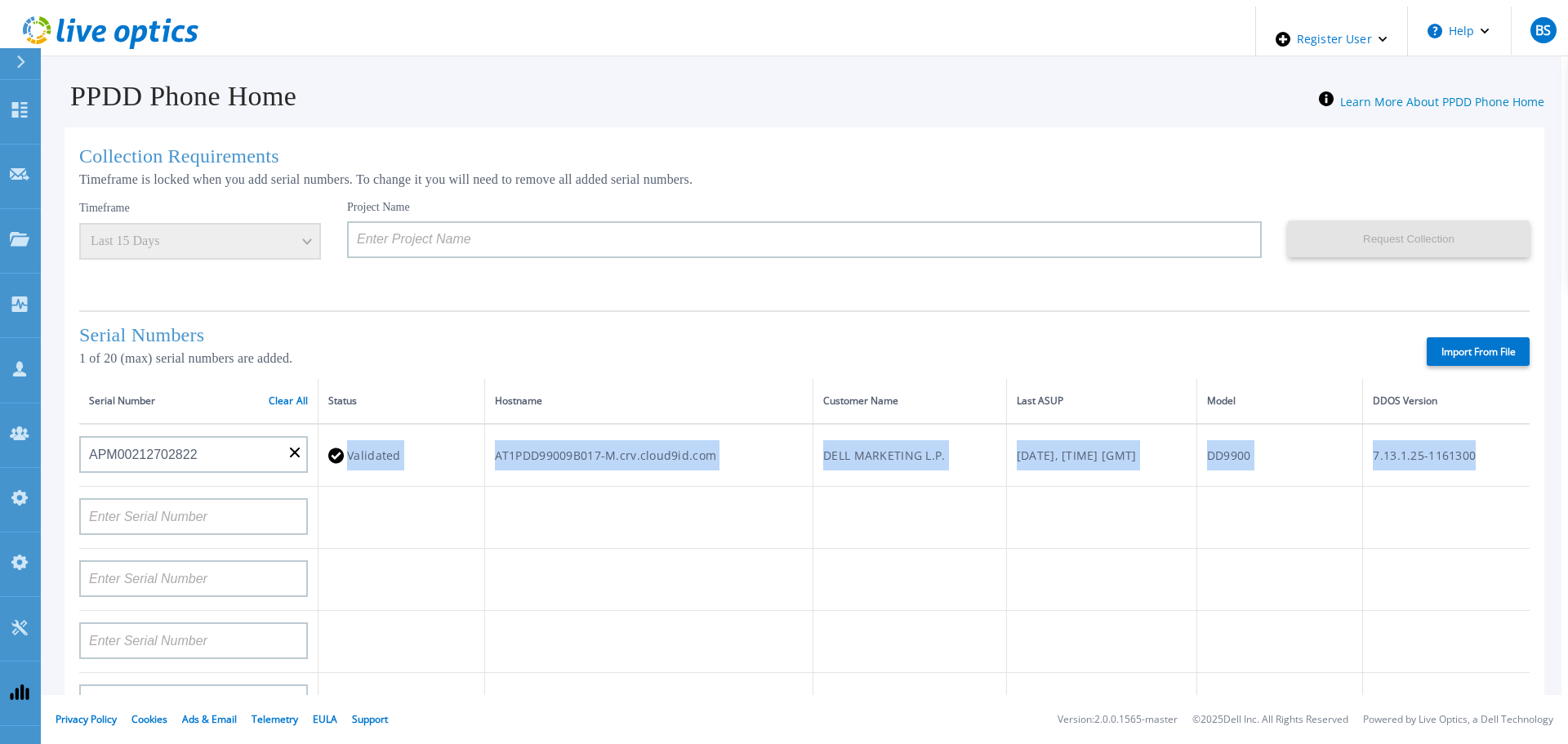 drag, startPoint x: 1484, startPoint y: 454, endPoint x: 343, endPoint y: 459, distance: 1141.011 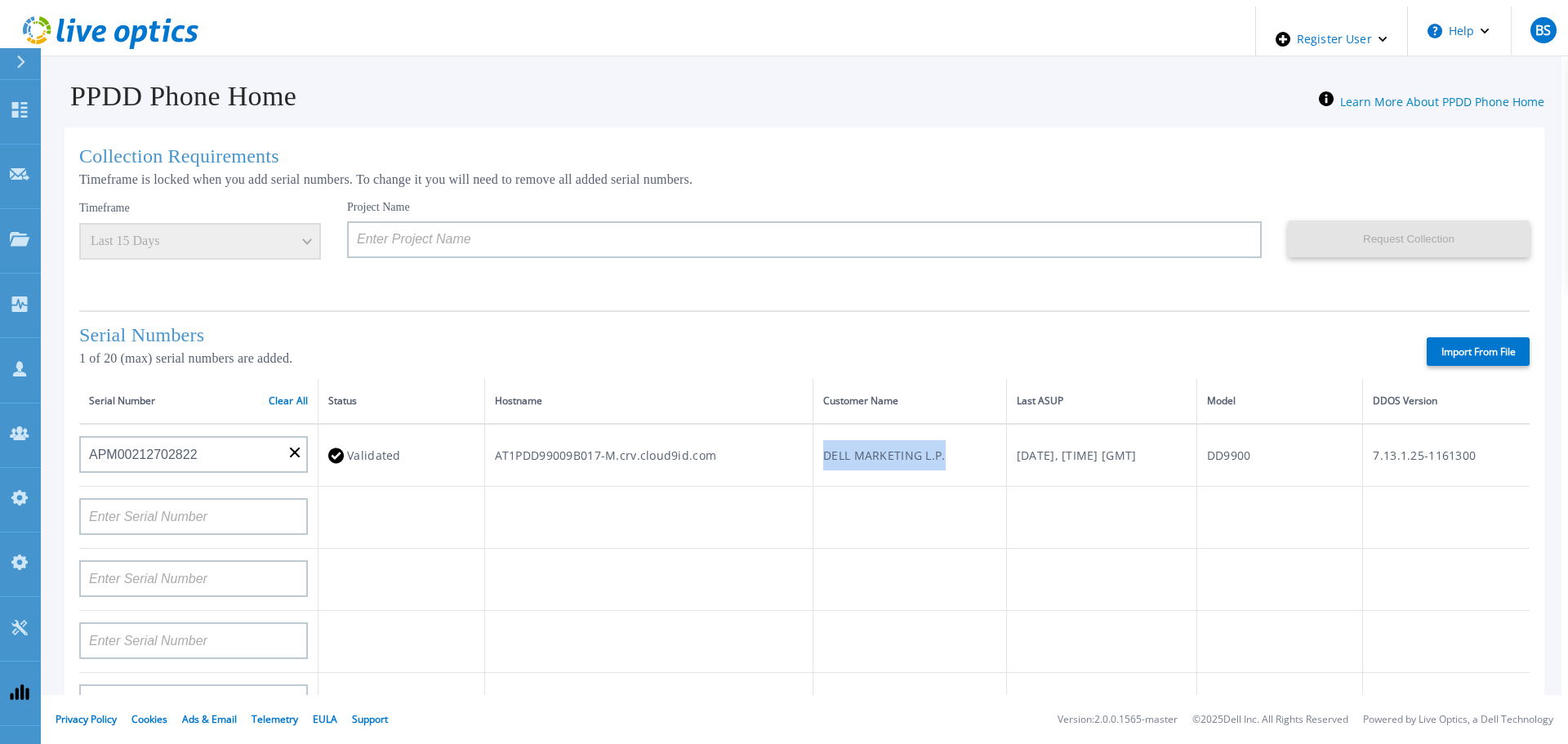 drag, startPoint x: 755, startPoint y: 445, endPoint x: 881, endPoint y: 462, distance: 127.1417 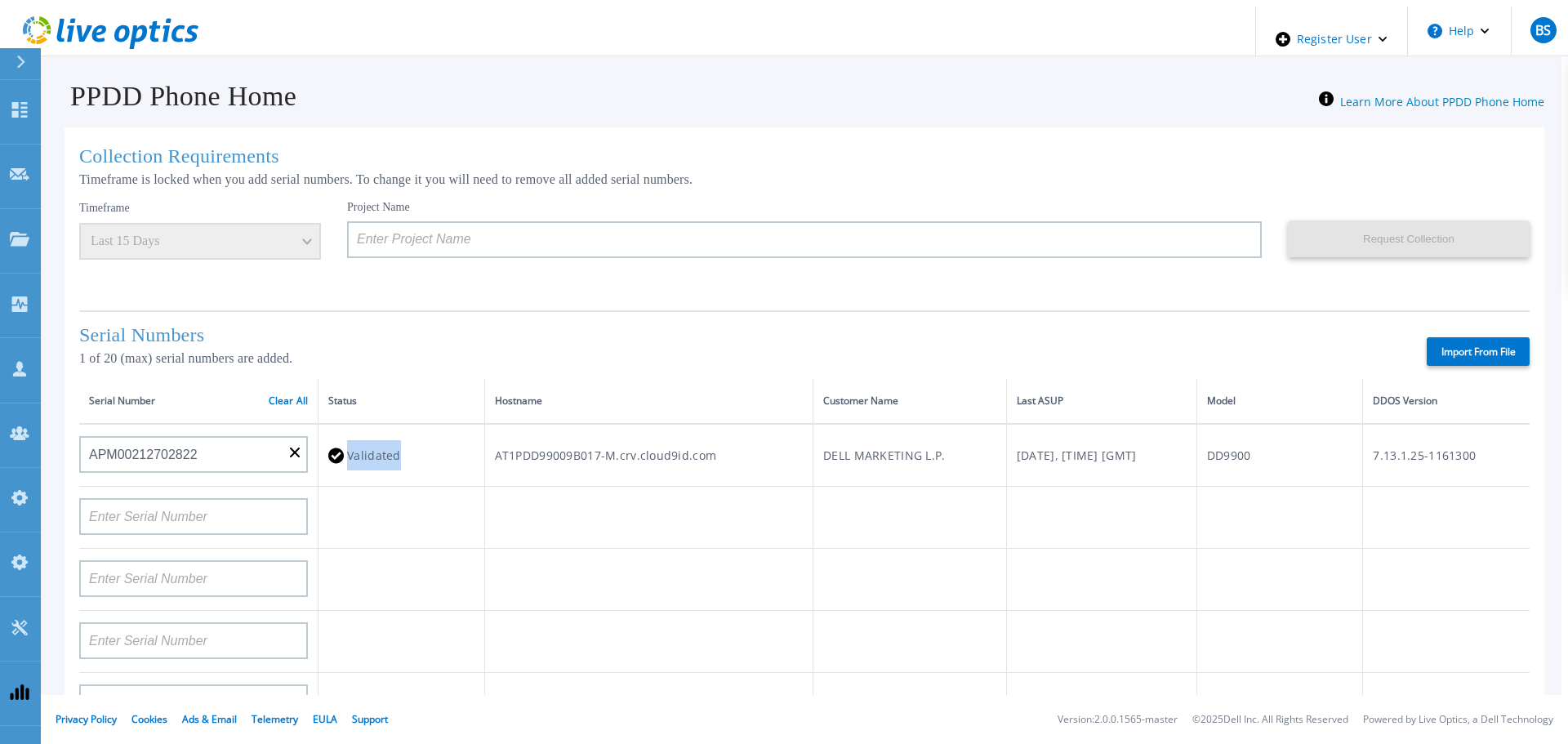 drag, startPoint x: 391, startPoint y: 456, endPoint x: 336, endPoint y: 458, distance: 55.03635 